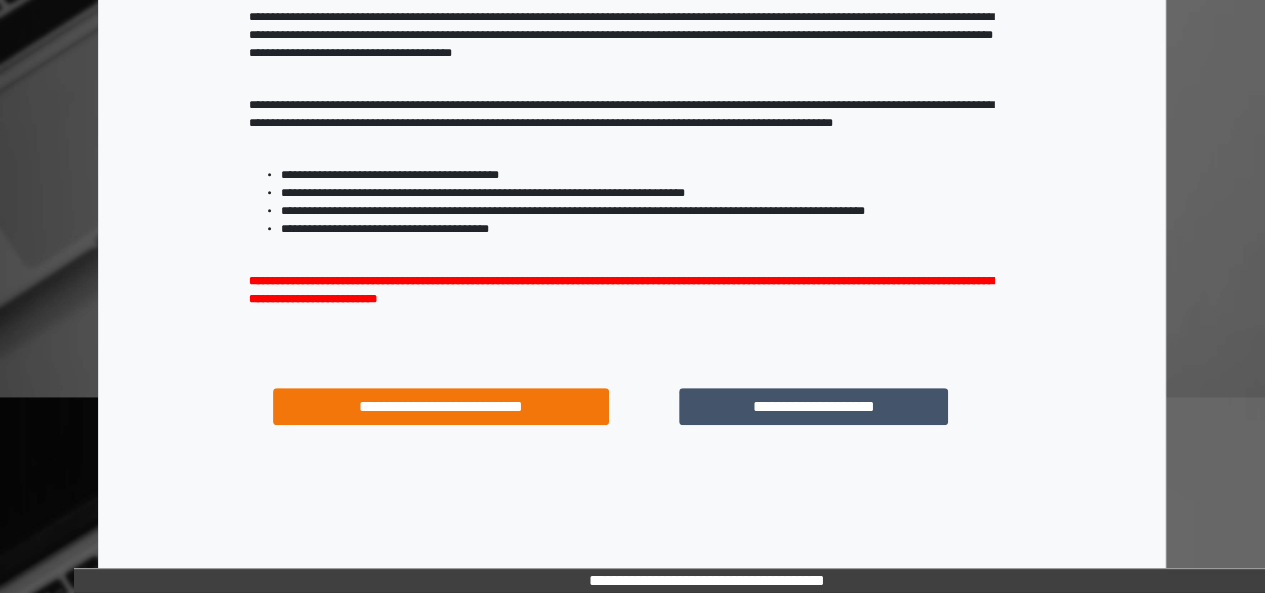scroll, scrollTop: 333, scrollLeft: 0, axis: vertical 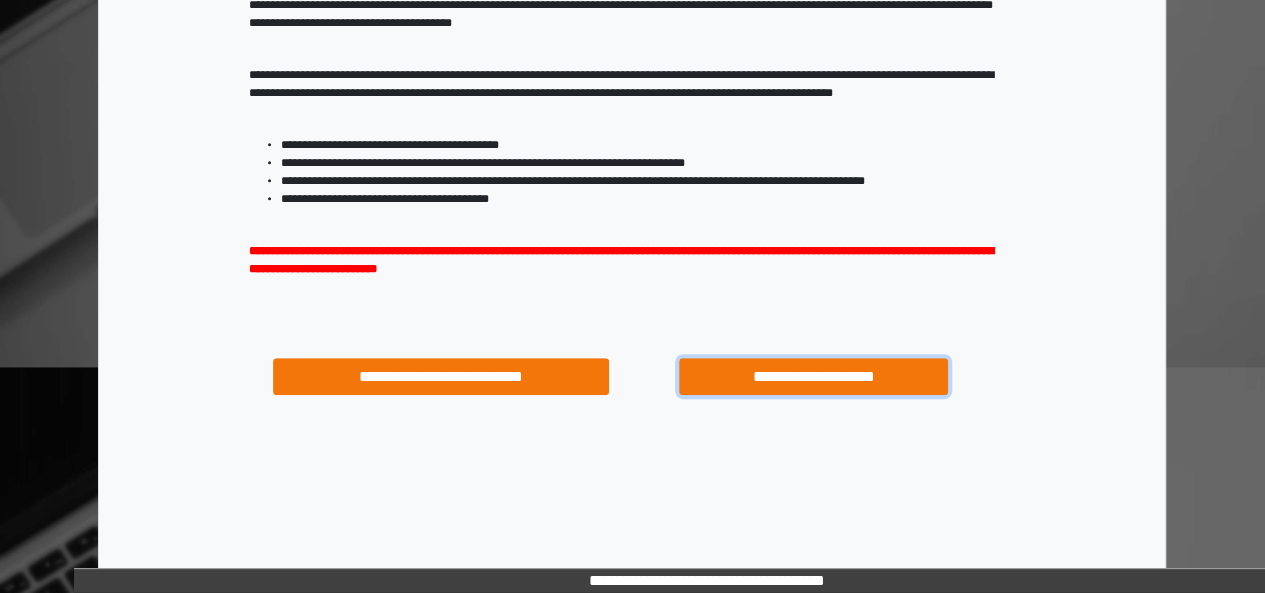 click on "**********" at bounding box center (813, 376) 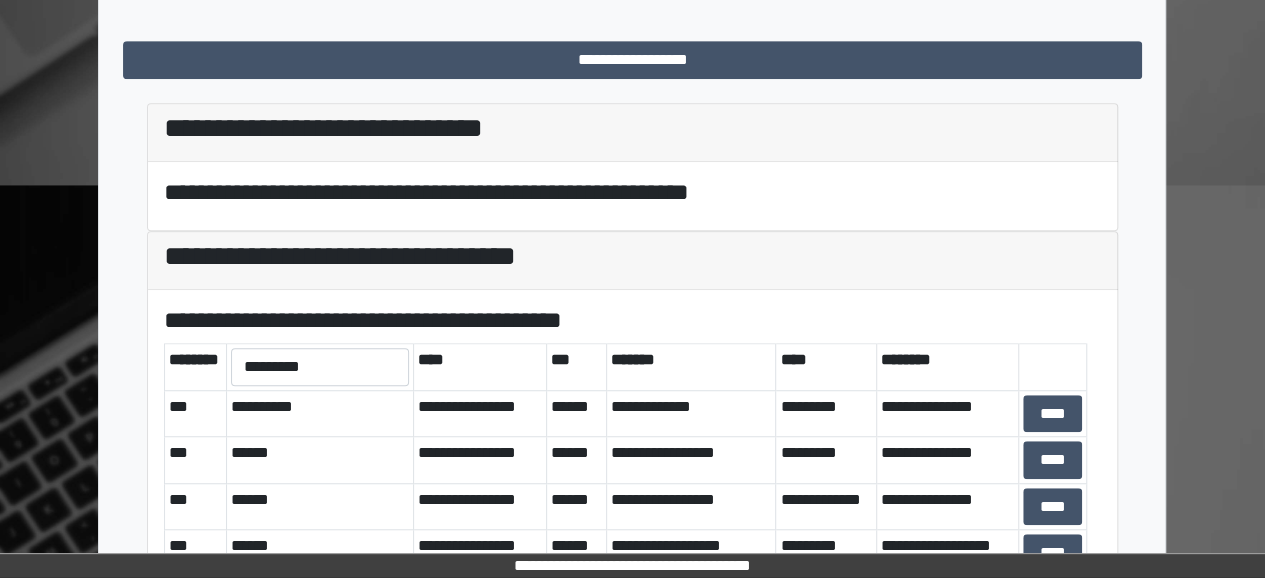scroll, scrollTop: 543, scrollLeft: 0, axis: vertical 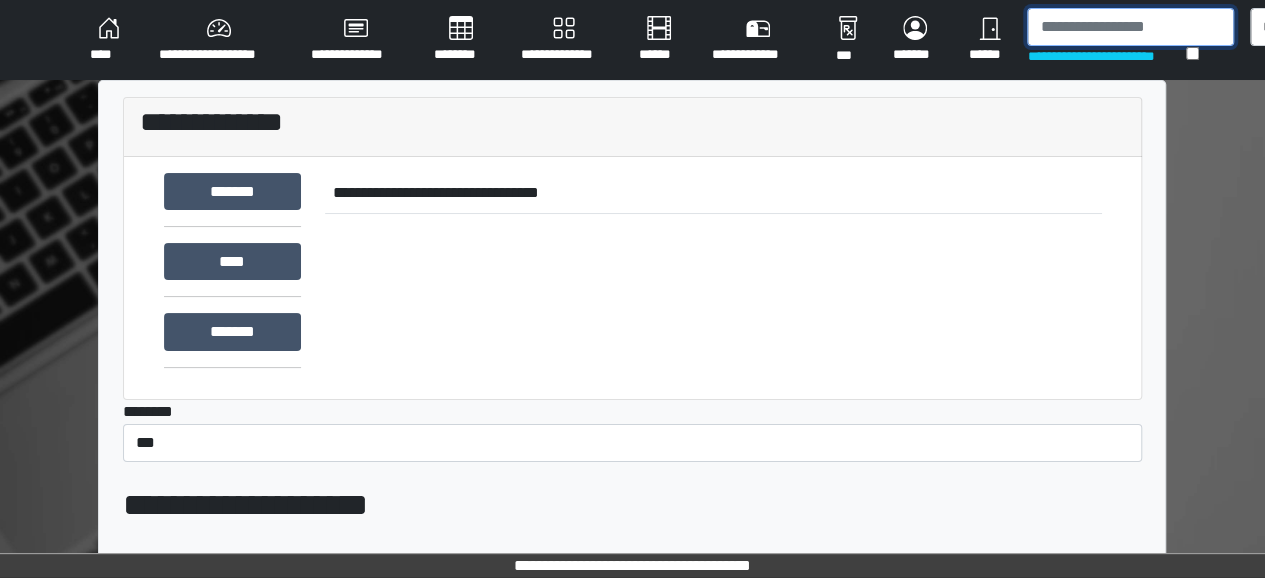 click at bounding box center [1130, 27] 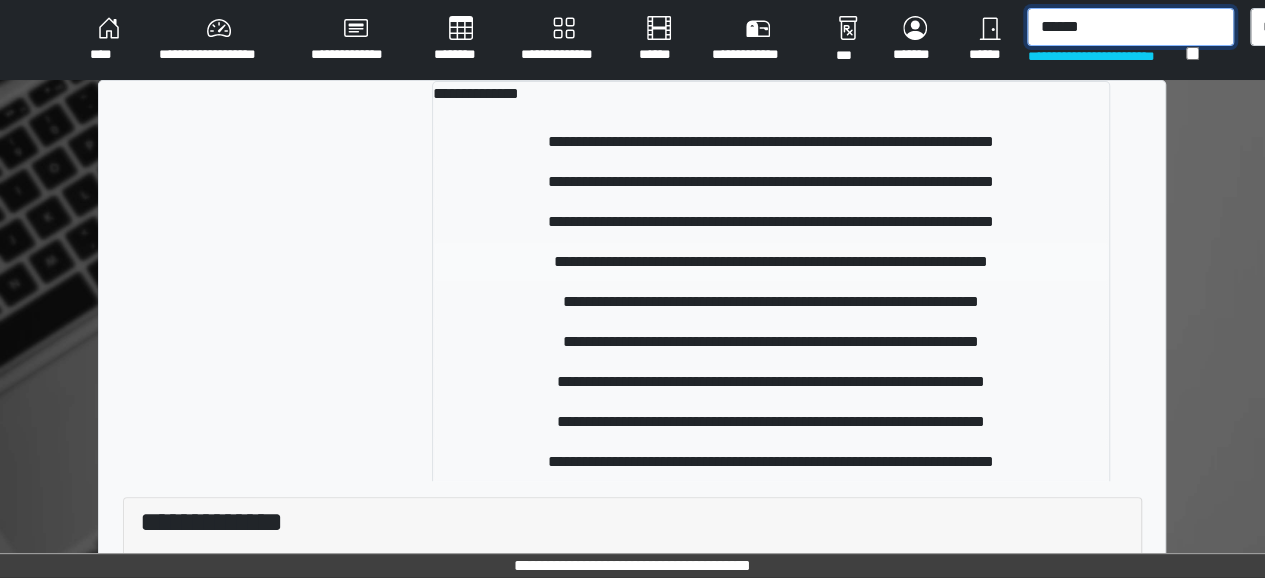 type on "******" 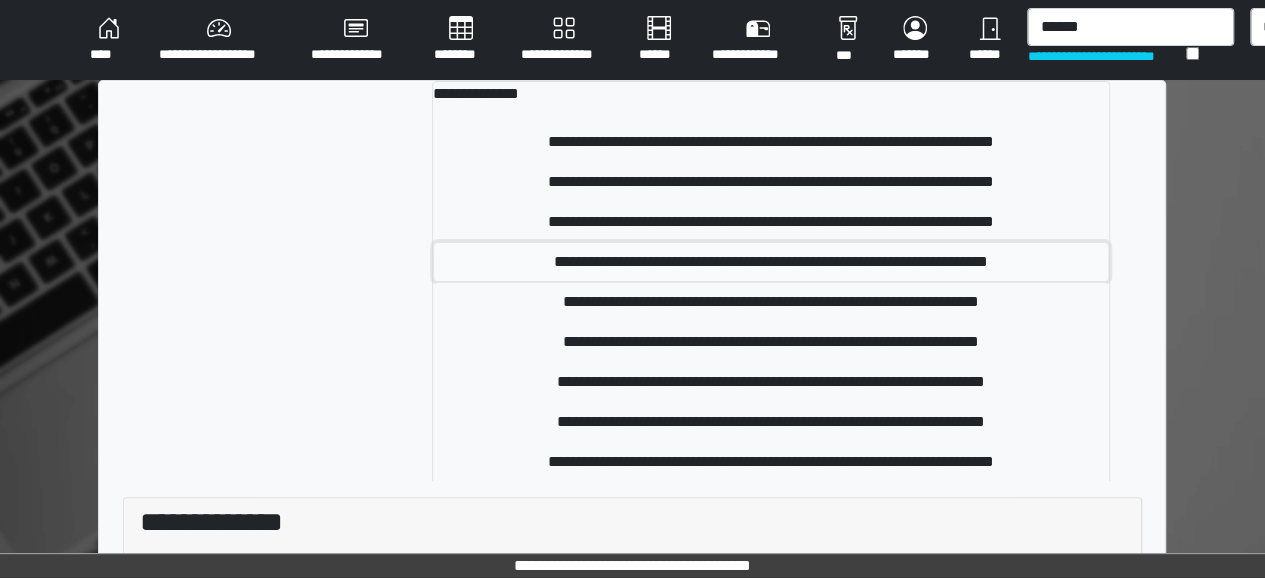 click on "**********" at bounding box center [771, 262] 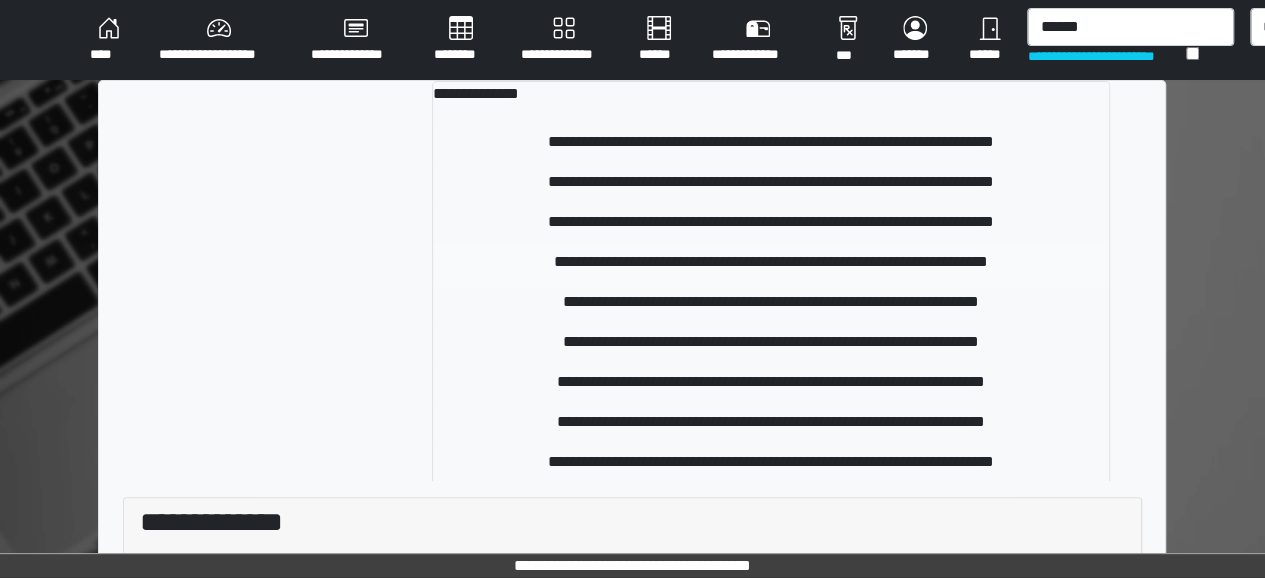 type 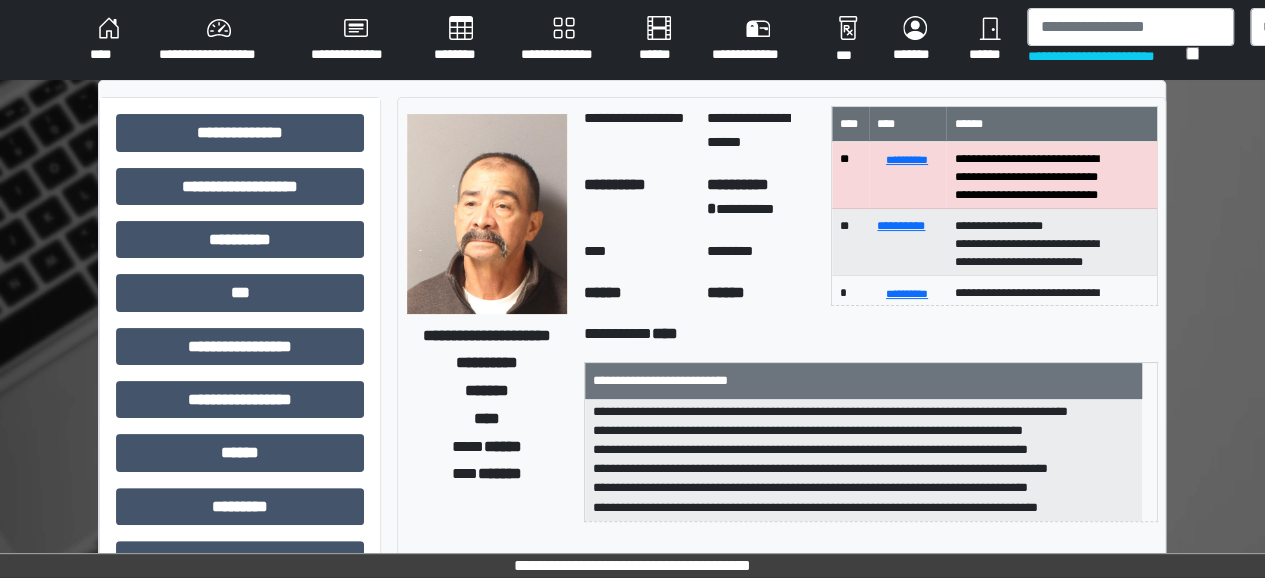 scroll, scrollTop: 159, scrollLeft: 0, axis: vertical 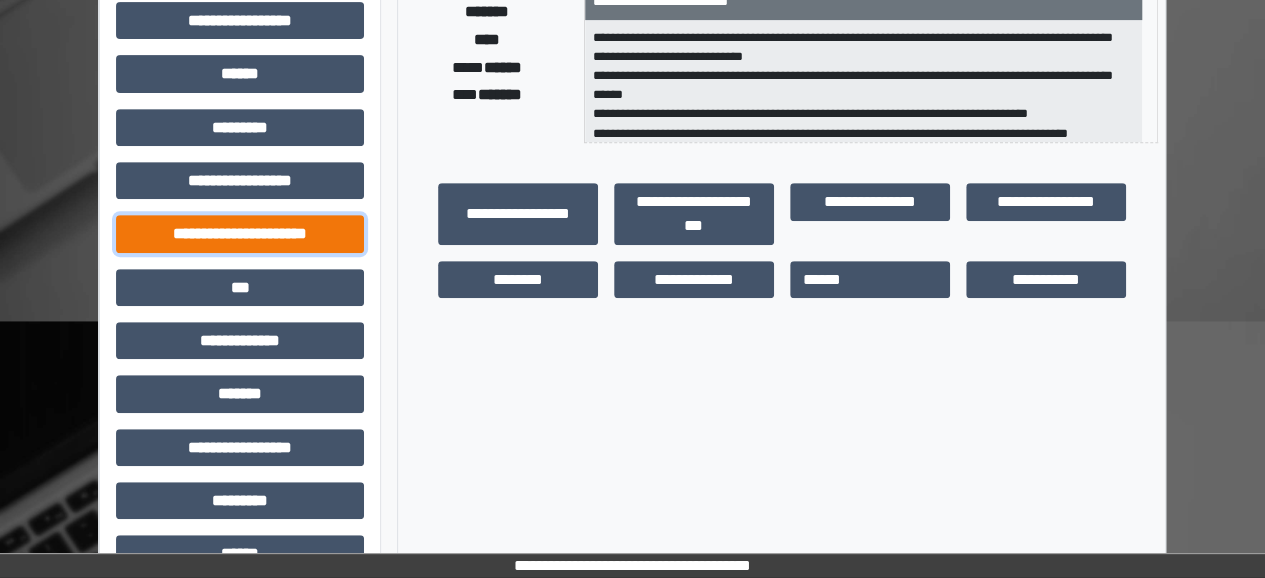 click on "**********" at bounding box center (240, 233) 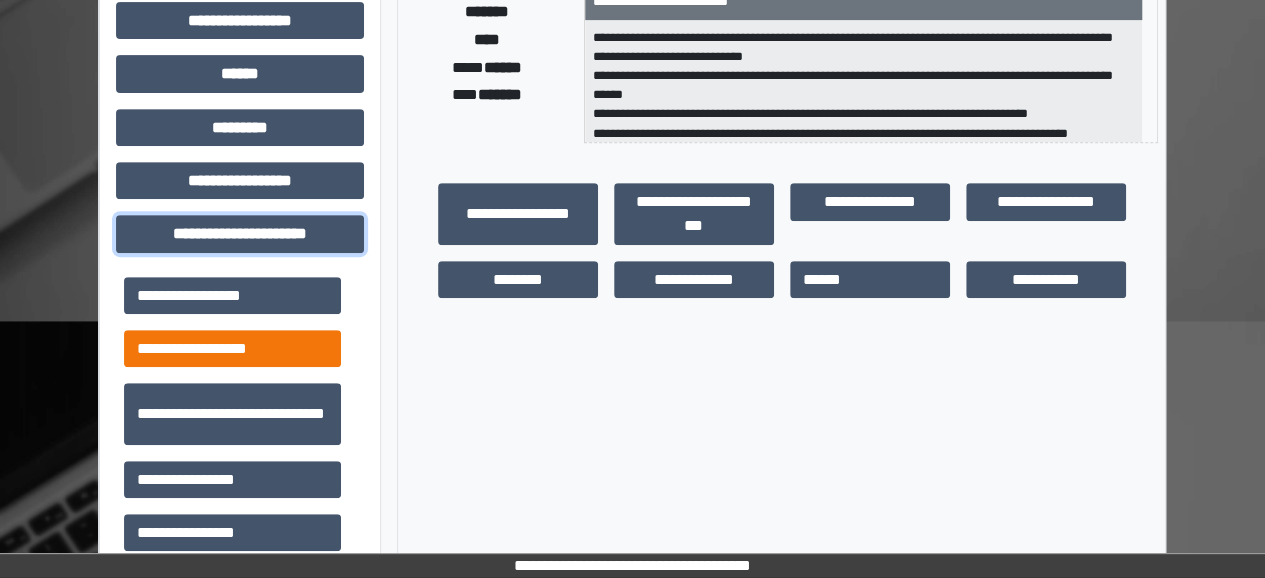 scroll, scrollTop: 40, scrollLeft: 0, axis: vertical 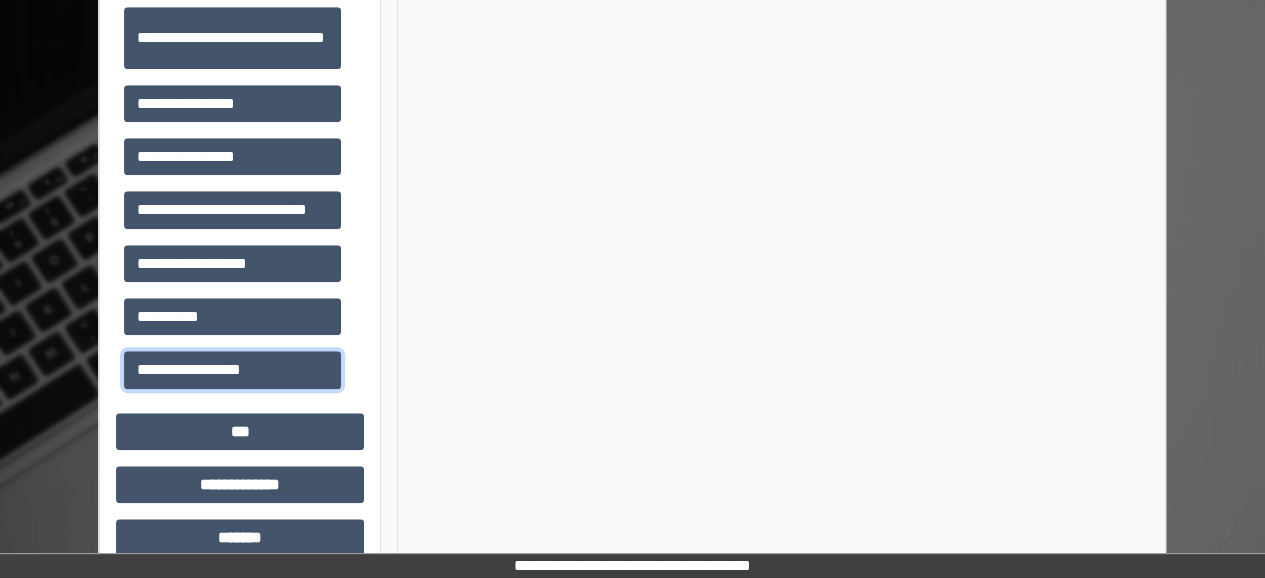 click on "**********" at bounding box center [232, 369] 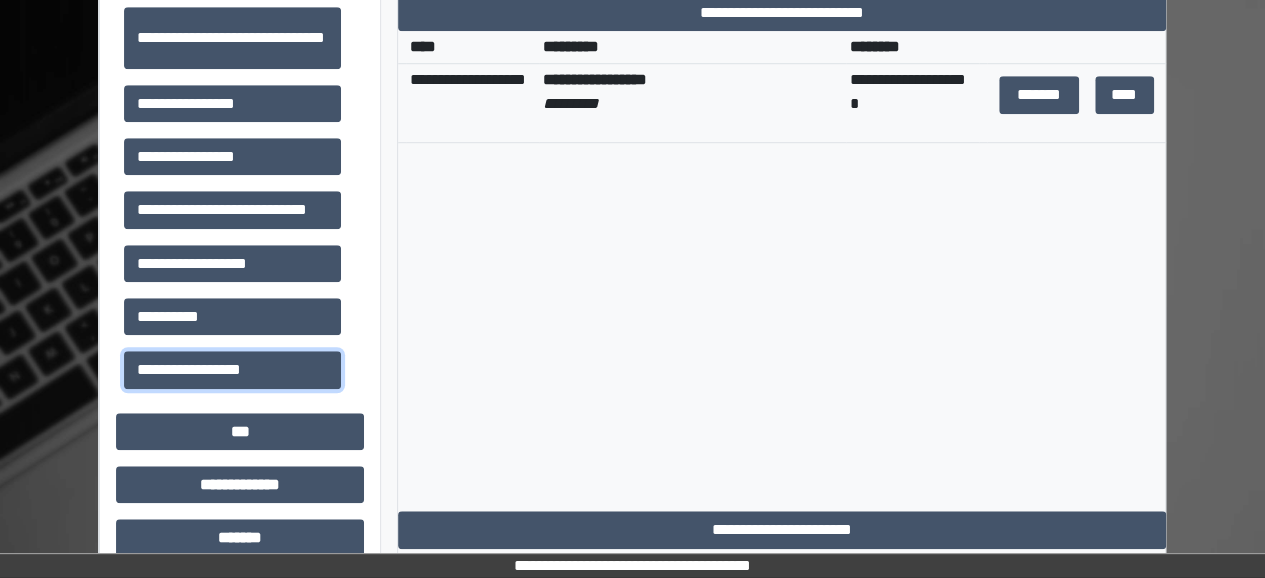 click on "**********" at bounding box center (232, 369) 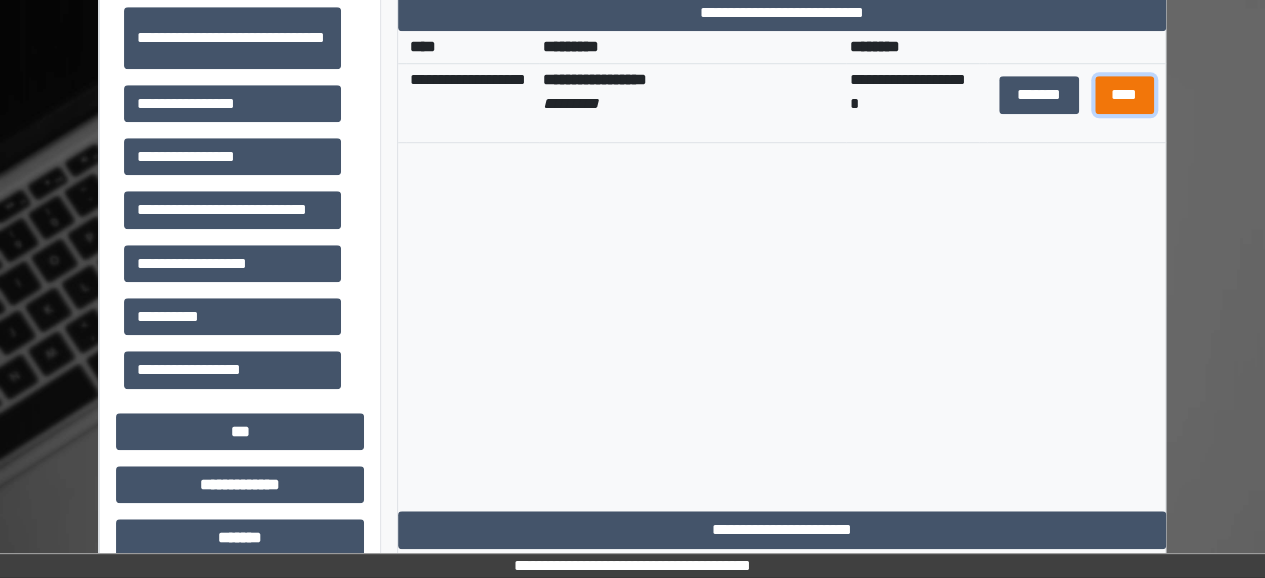 click on "****" at bounding box center (1124, 94) 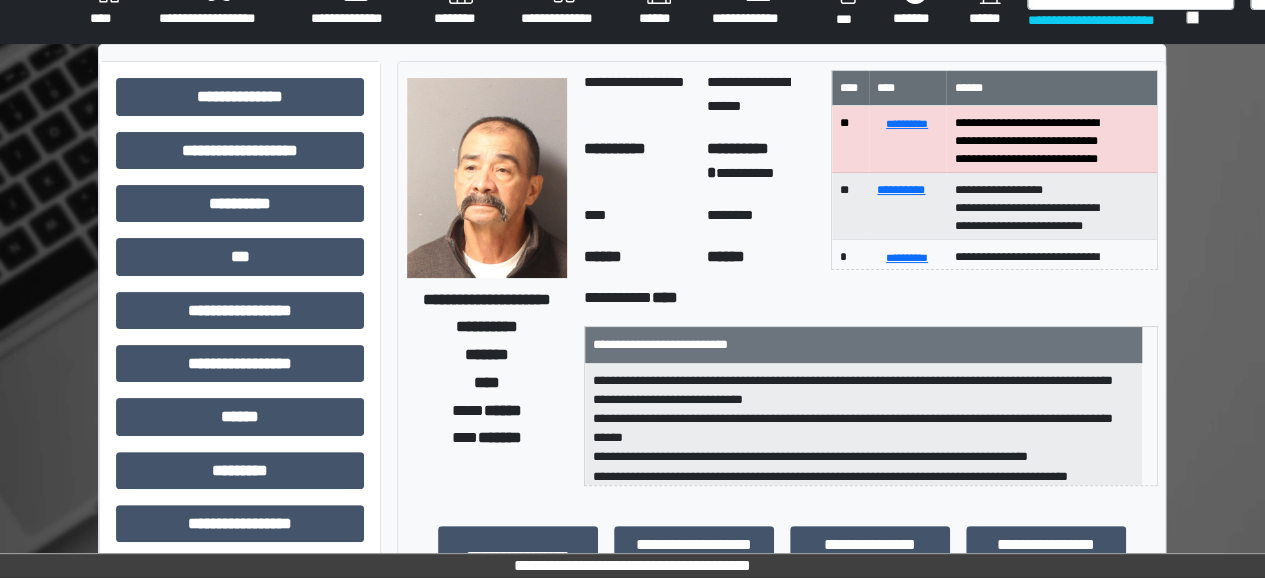 scroll, scrollTop: 0, scrollLeft: 0, axis: both 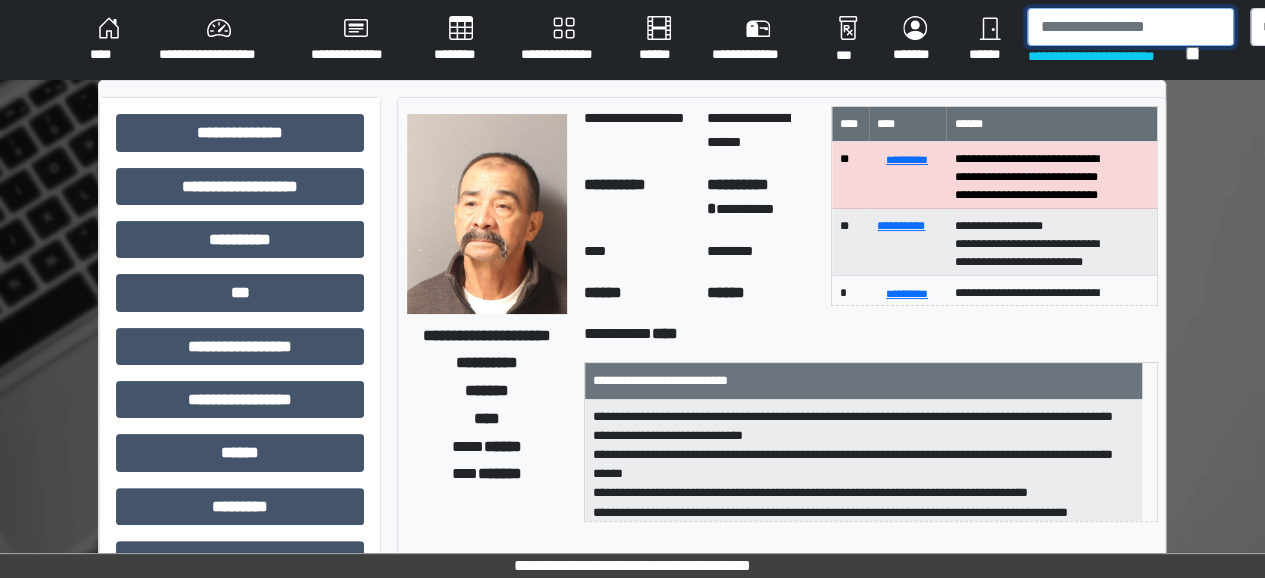 click at bounding box center [1130, 27] 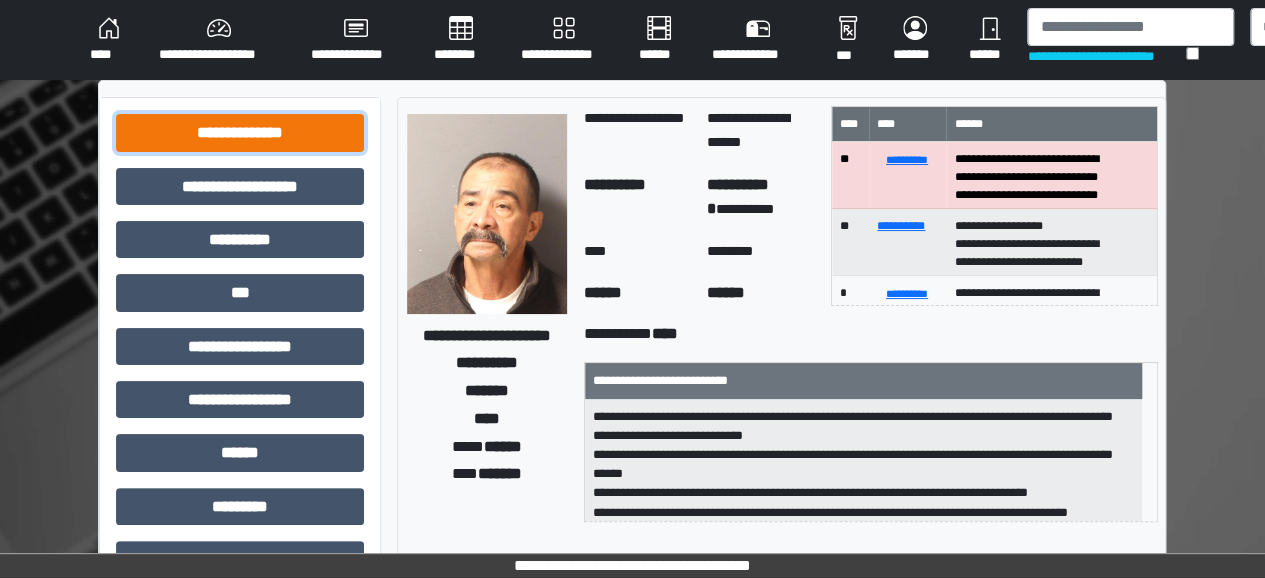 click on "**********" at bounding box center [240, 132] 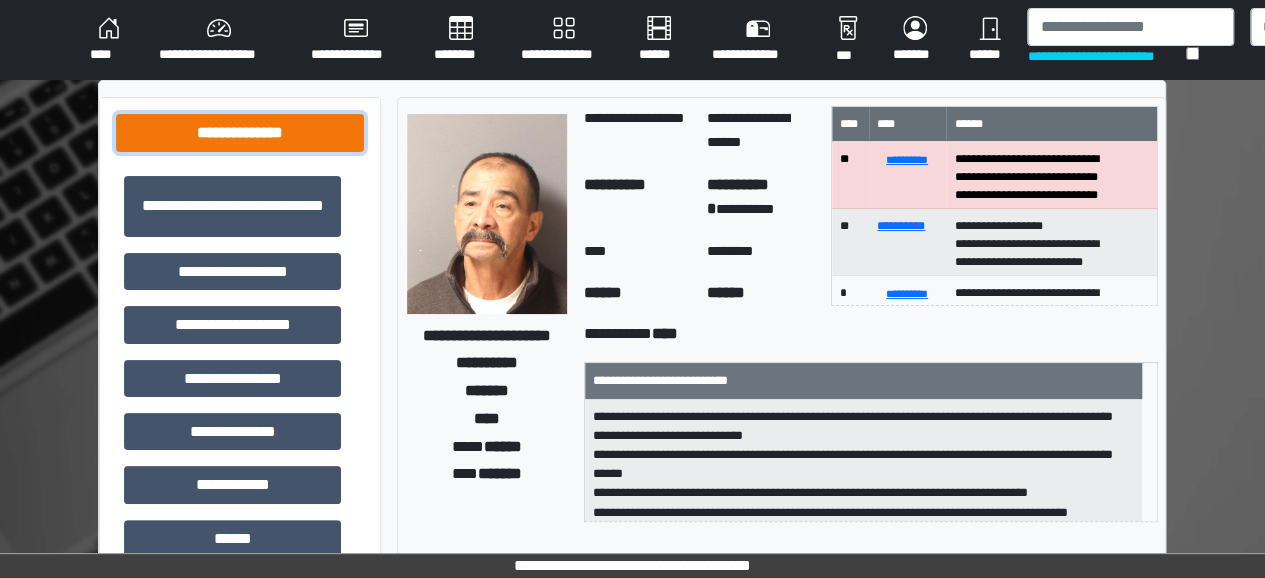 click on "**********" at bounding box center (240, 132) 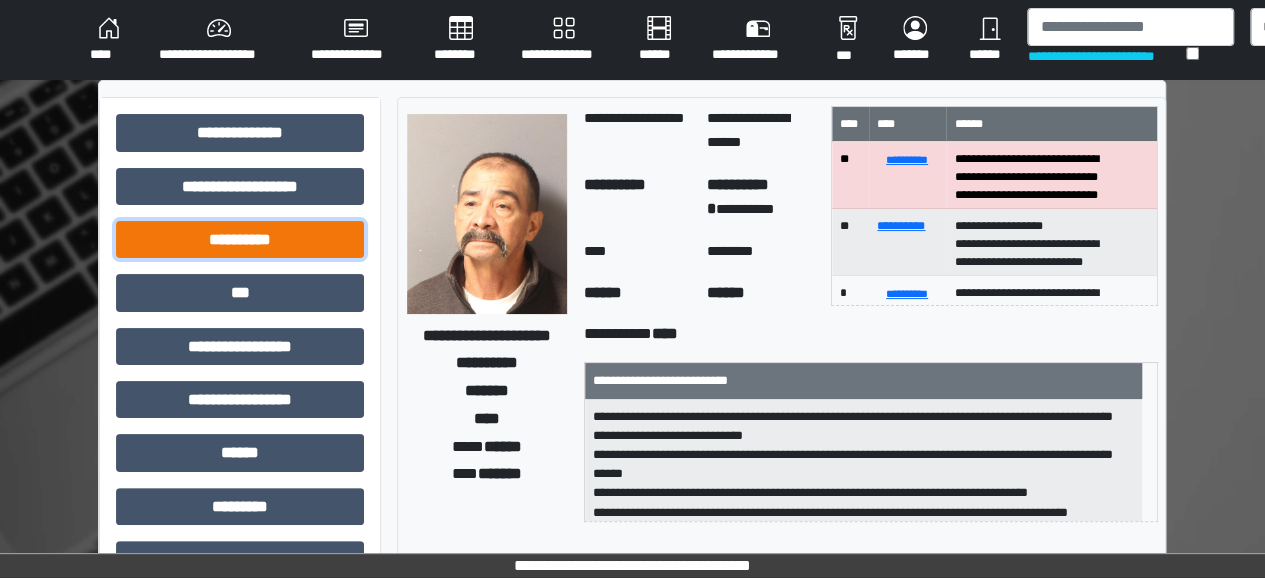 click on "**********" at bounding box center [240, 239] 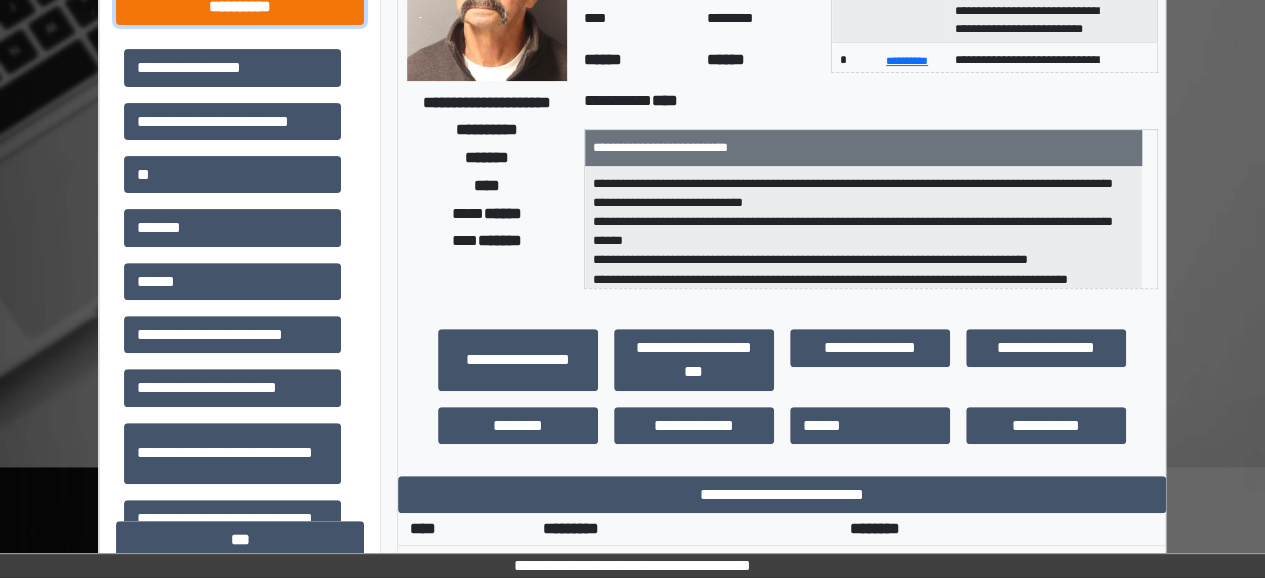 scroll, scrollTop: 258, scrollLeft: 0, axis: vertical 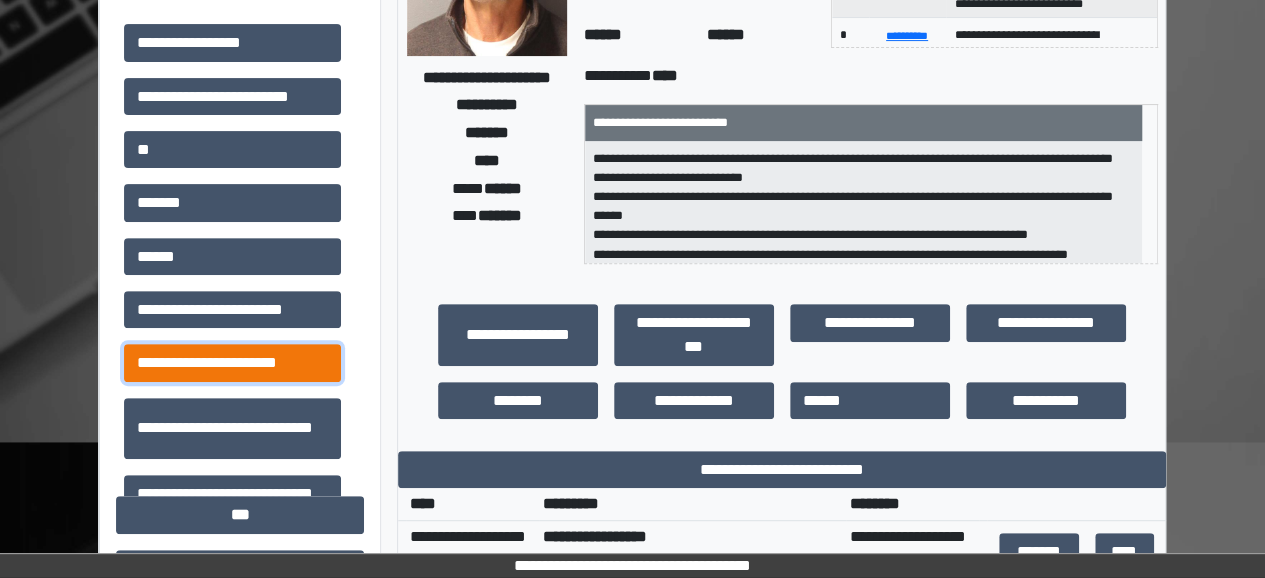 click on "**********" at bounding box center [232, 362] 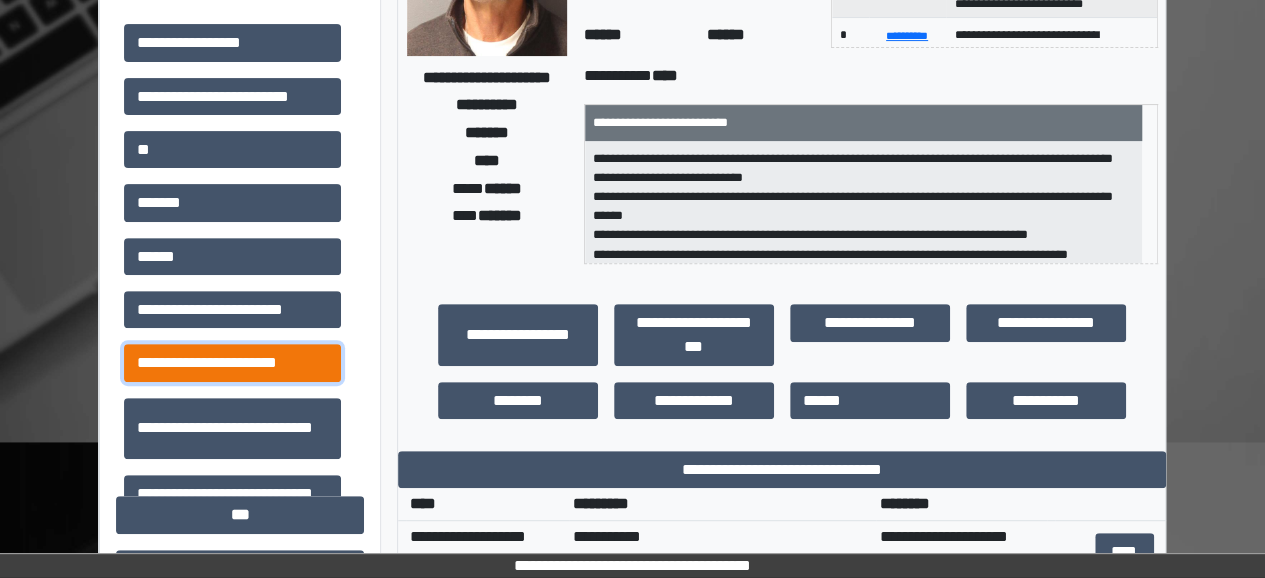 click on "**********" at bounding box center (232, 362) 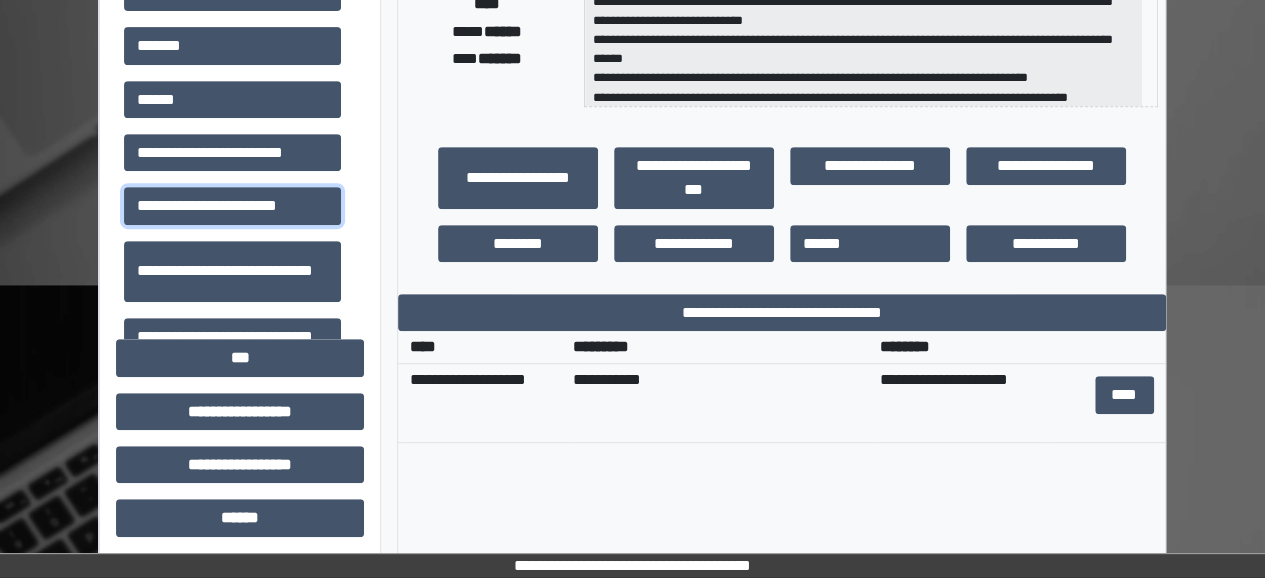 scroll, scrollTop: 429, scrollLeft: 0, axis: vertical 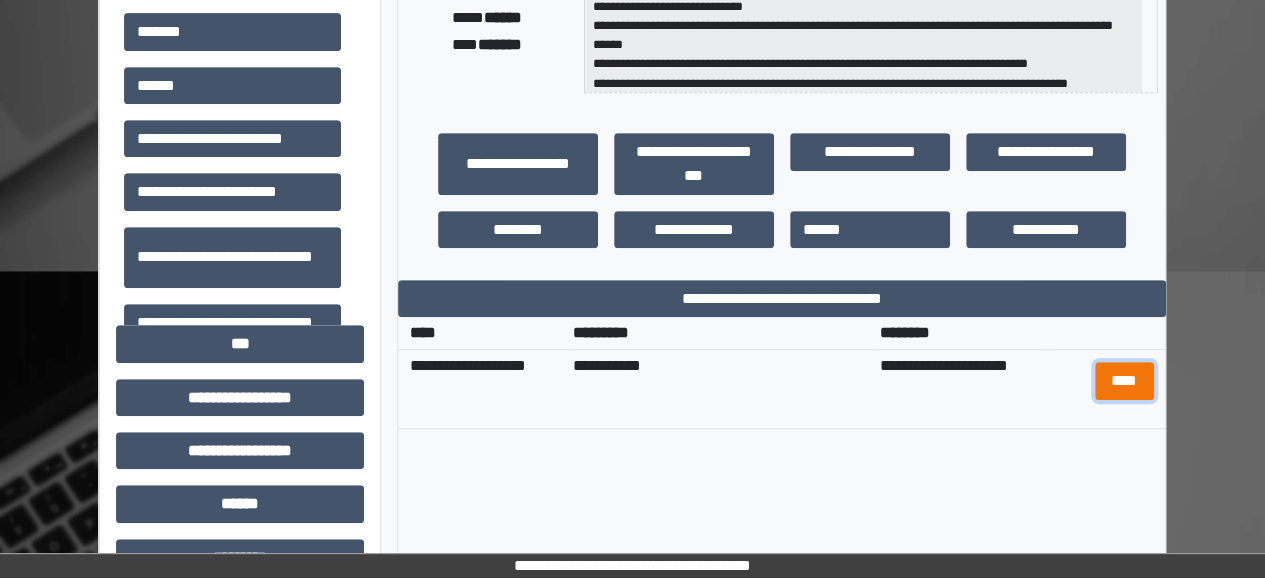 click on "****" at bounding box center [1124, 380] 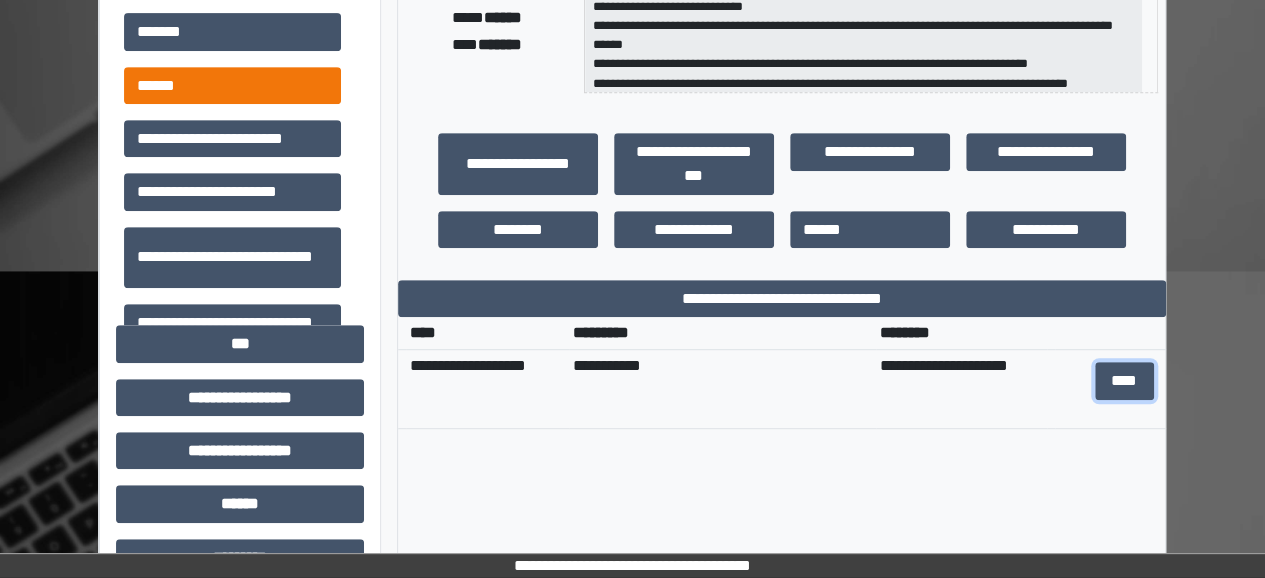 scroll, scrollTop: 0, scrollLeft: 47, axis: horizontal 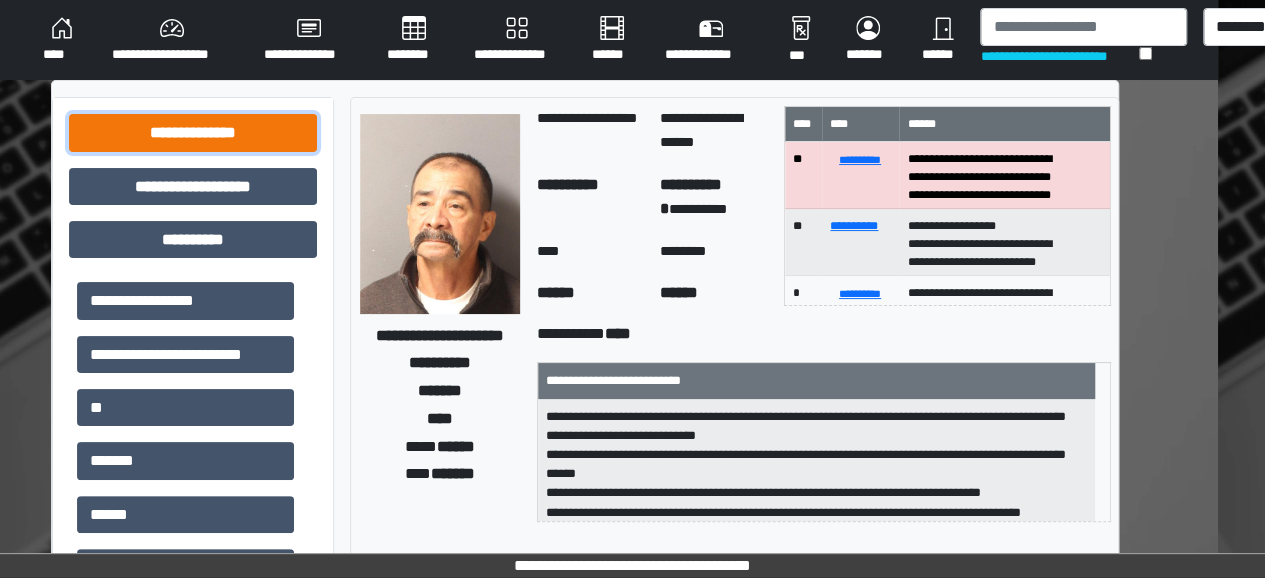 click on "**********" at bounding box center (193, 132) 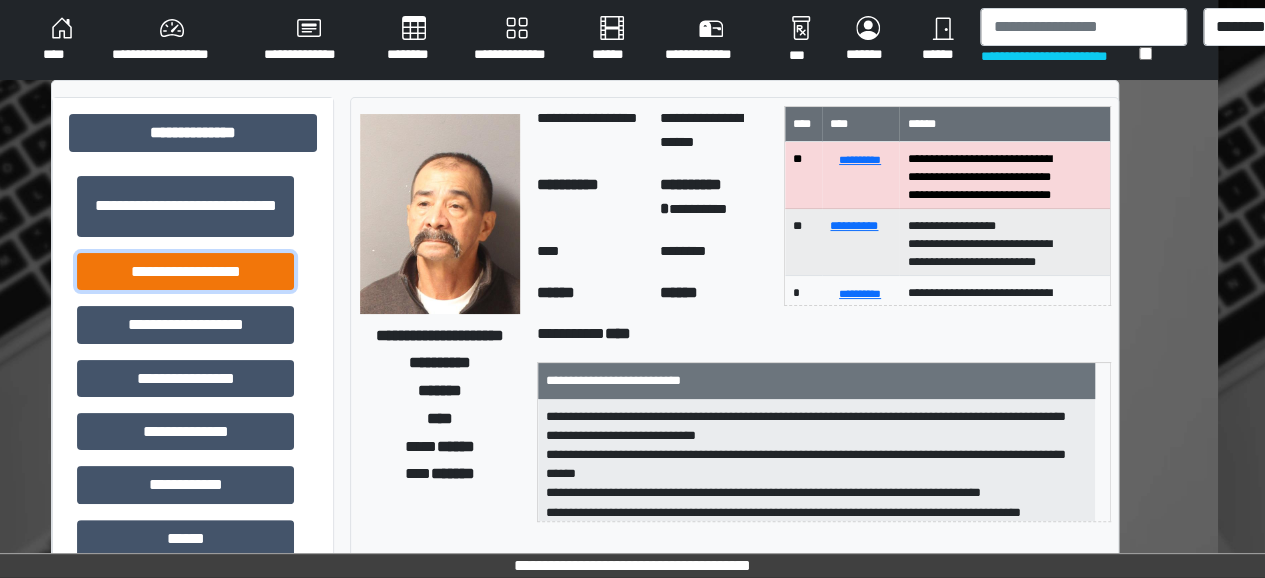 click on "**********" at bounding box center [185, 271] 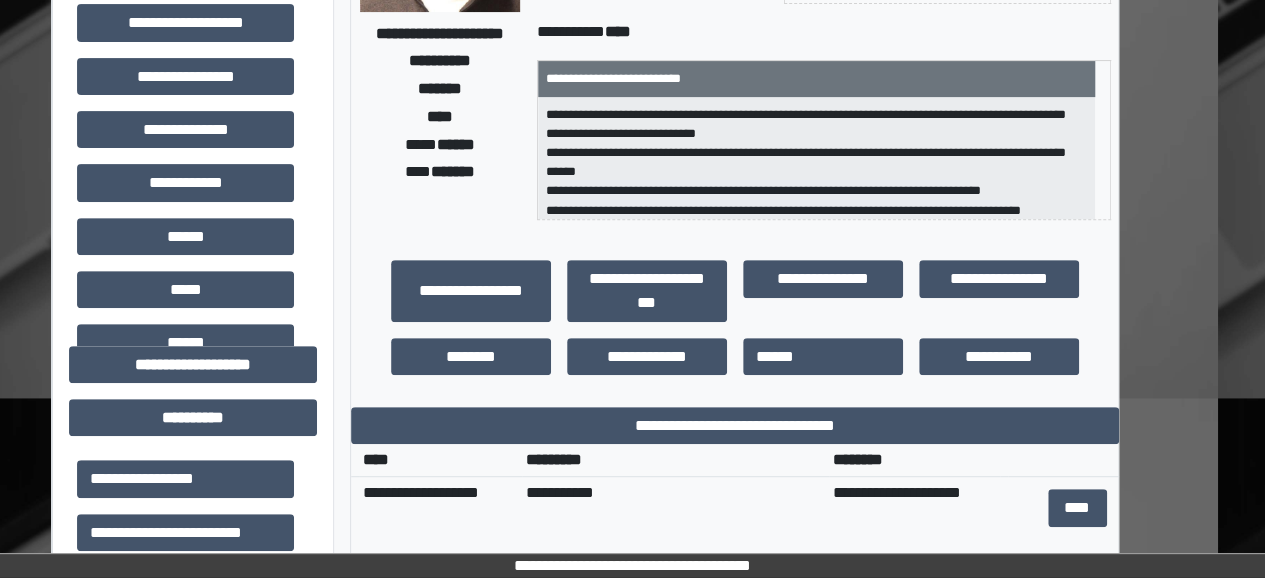 scroll, scrollTop: 303, scrollLeft: 47, axis: both 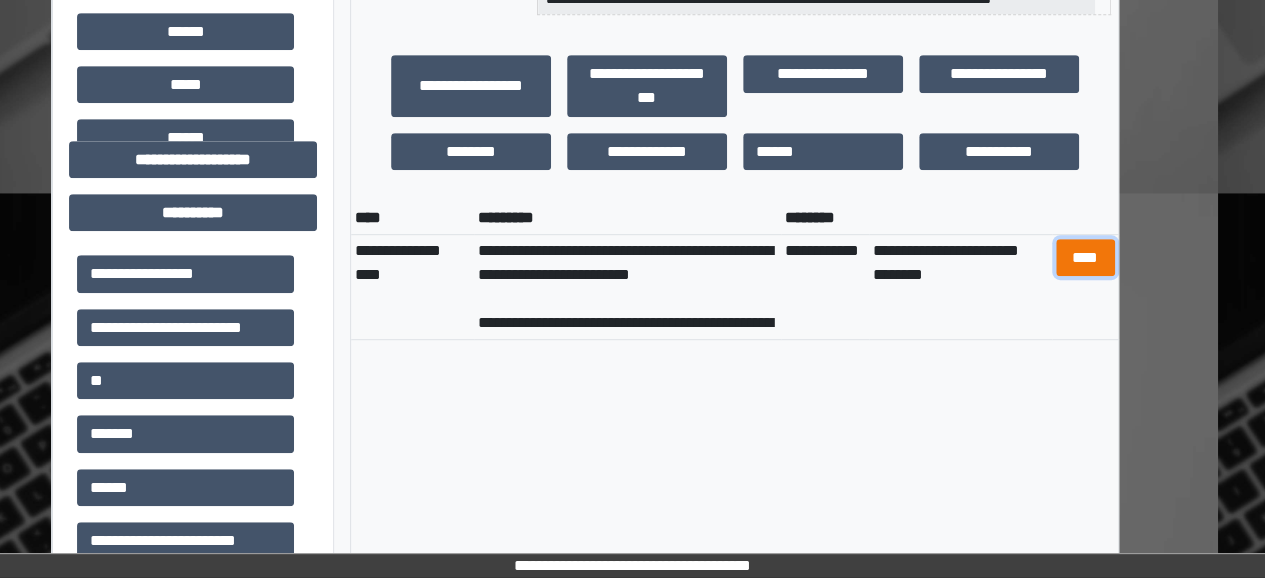 click on "****" at bounding box center [1085, 257] 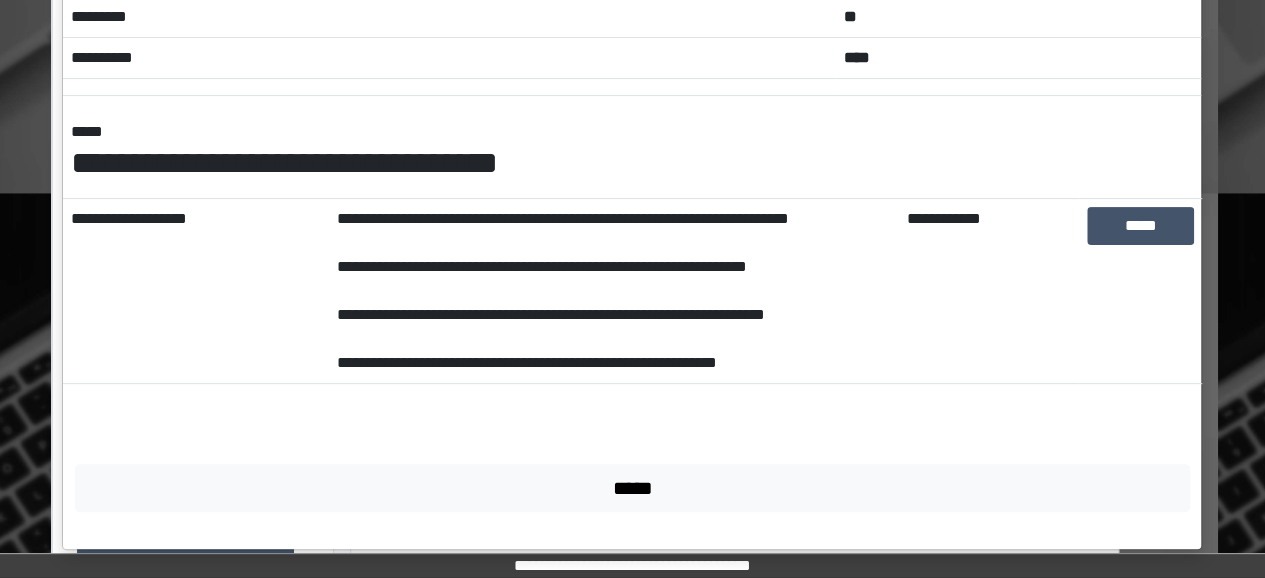 scroll, scrollTop: 0, scrollLeft: 0, axis: both 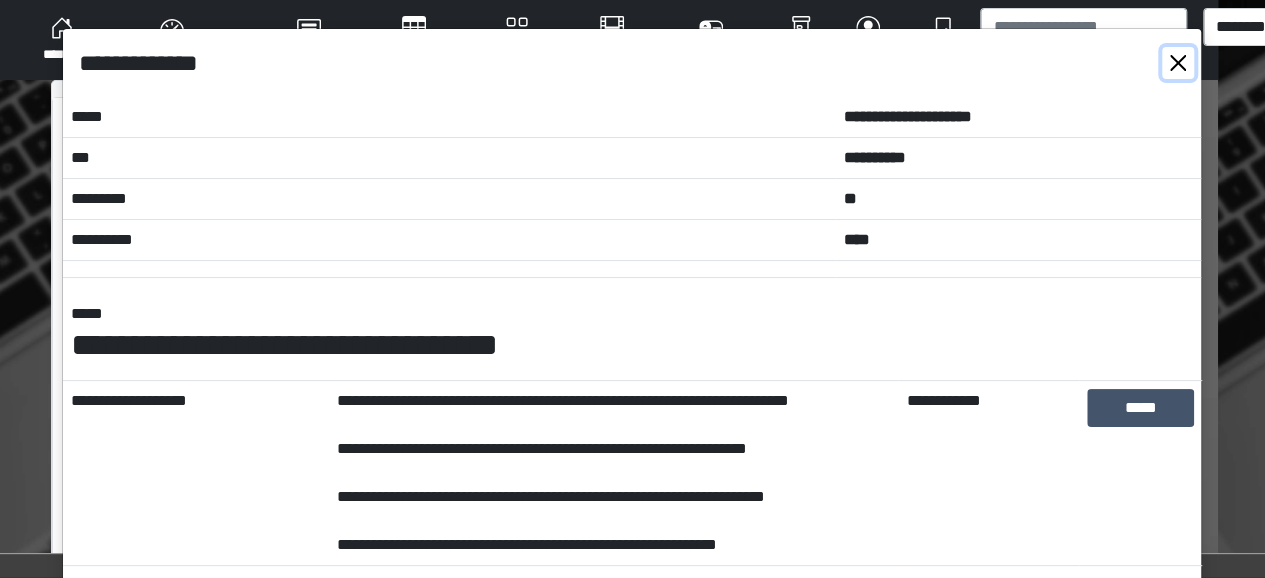 click at bounding box center (1178, 63) 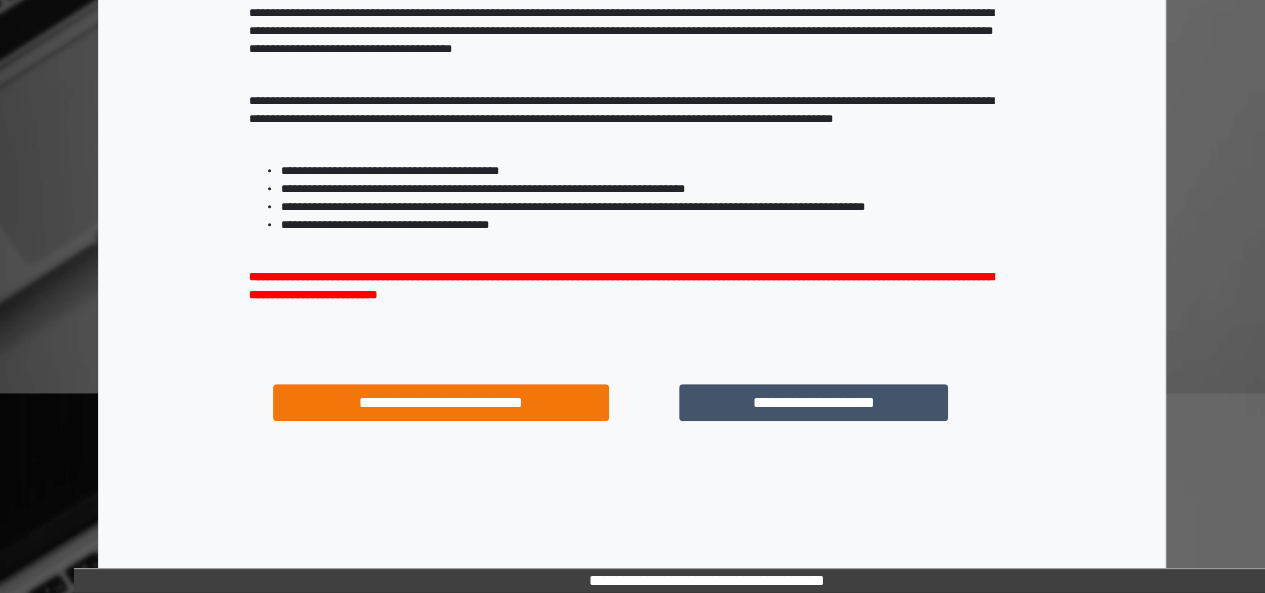 scroll, scrollTop: 333, scrollLeft: 0, axis: vertical 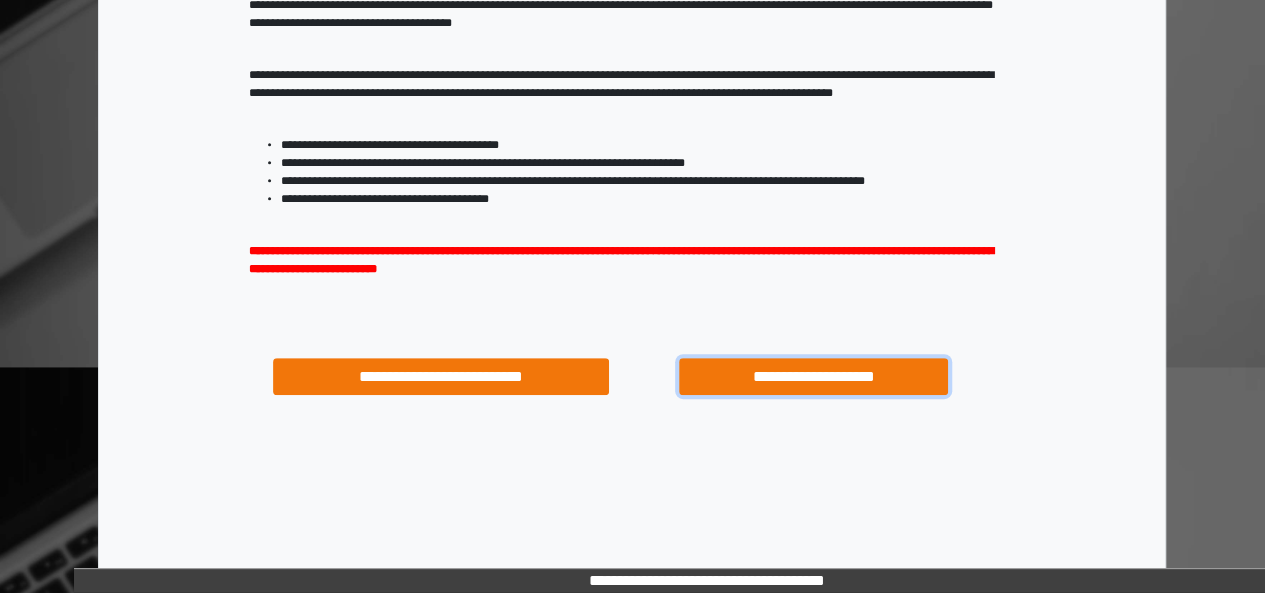 click on "**********" at bounding box center [813, 376] 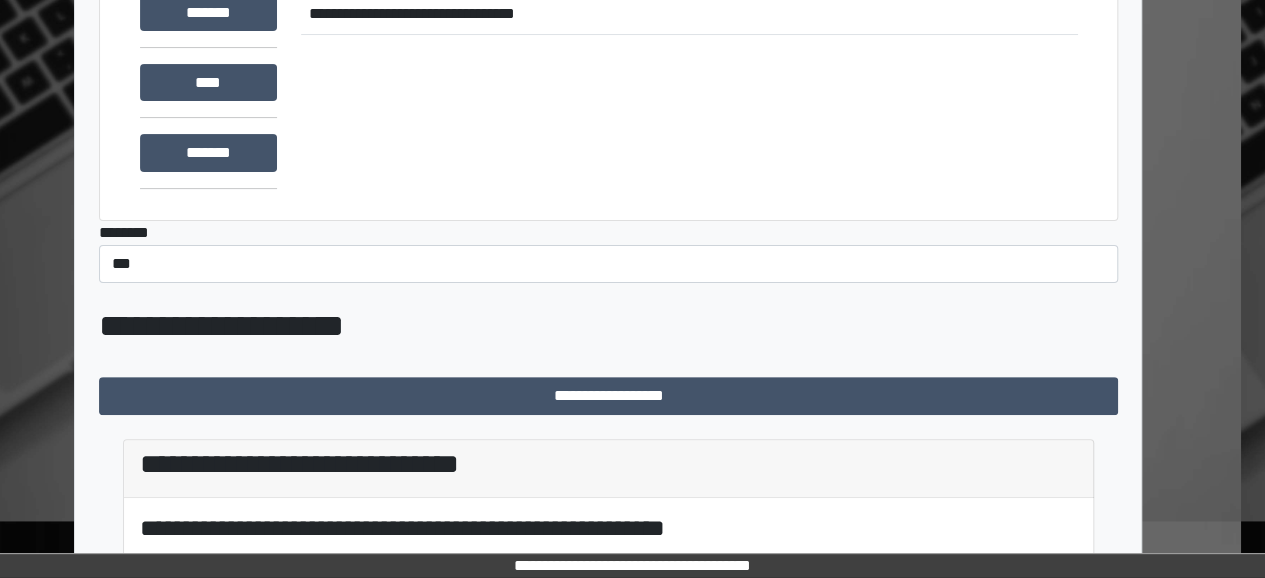 scroll, scrollTop: 0, scrollLeft: 24, axis: horizontal 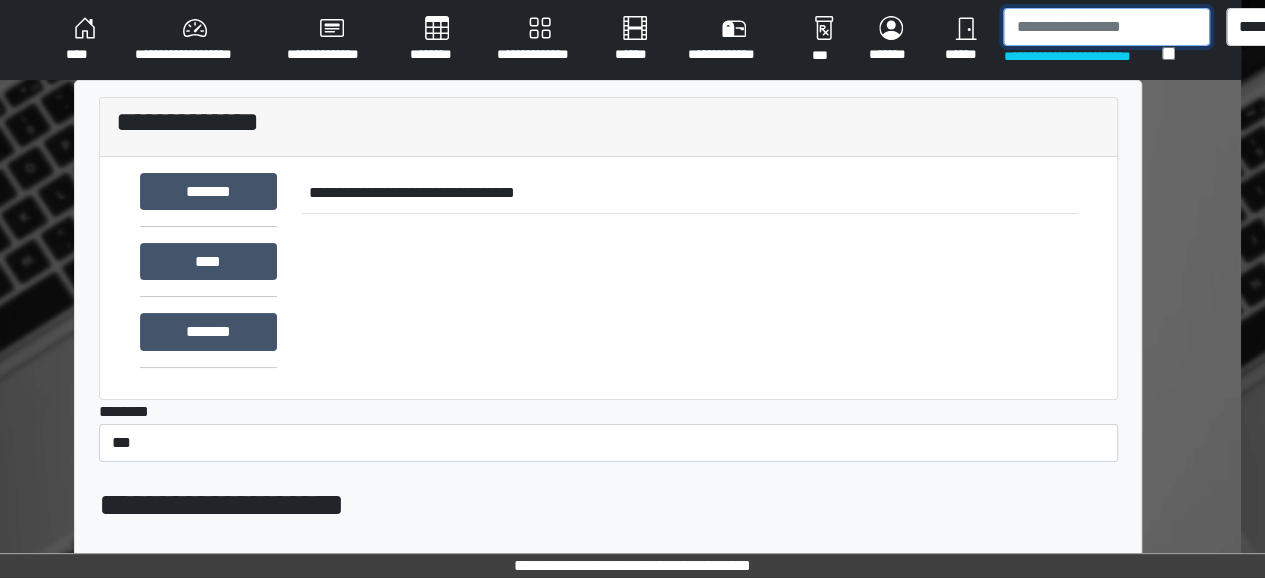 click at bounding box center (1106, 27) 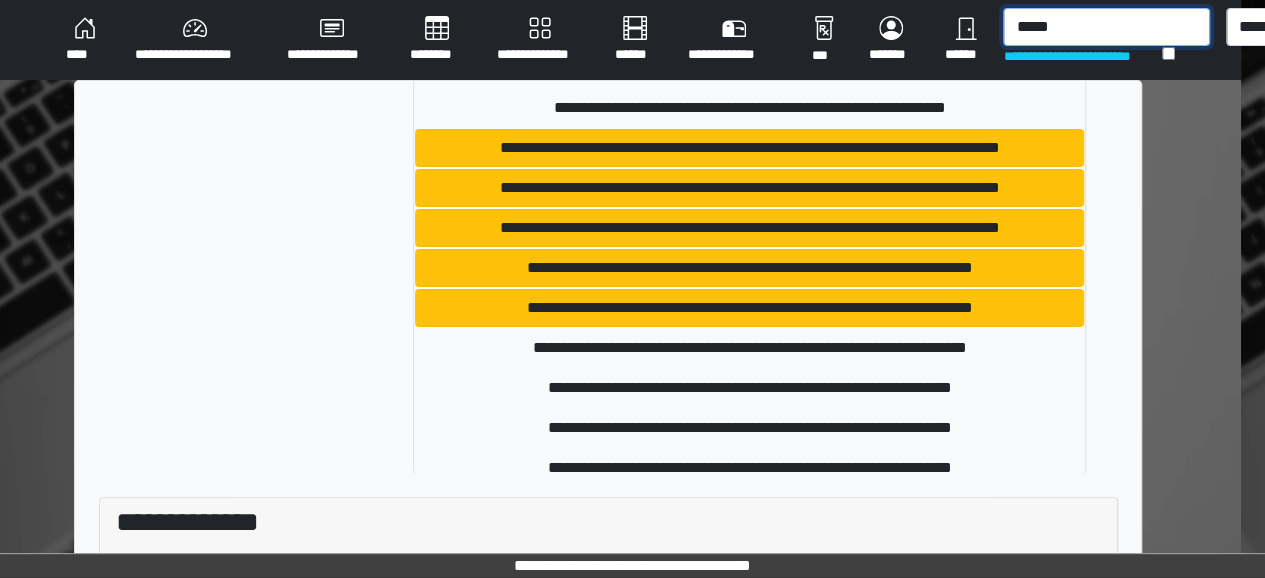scroll, scrollTop: 444, scrollLeft: 0, axis: vertical 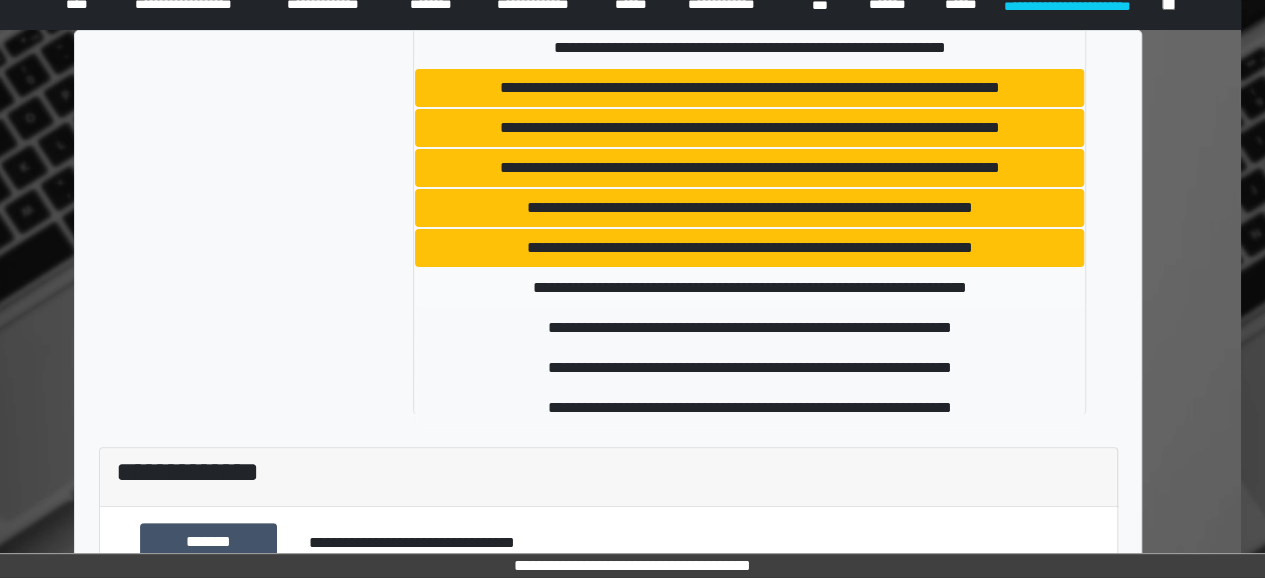 type on "*****" 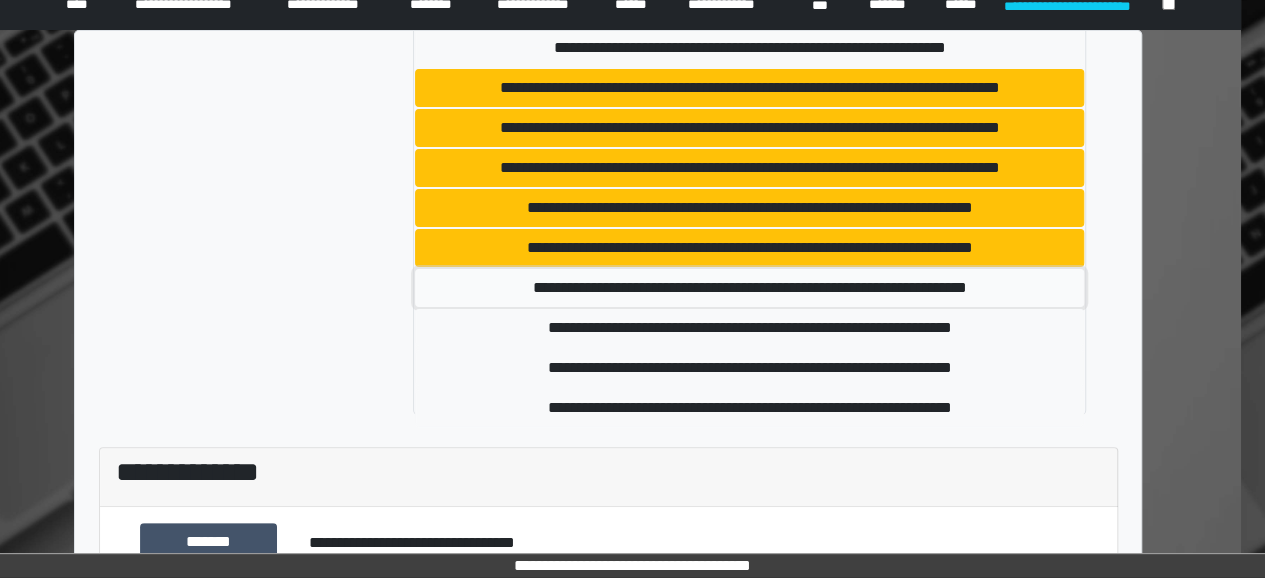 click on "**********" at bounding box center (749, 288) 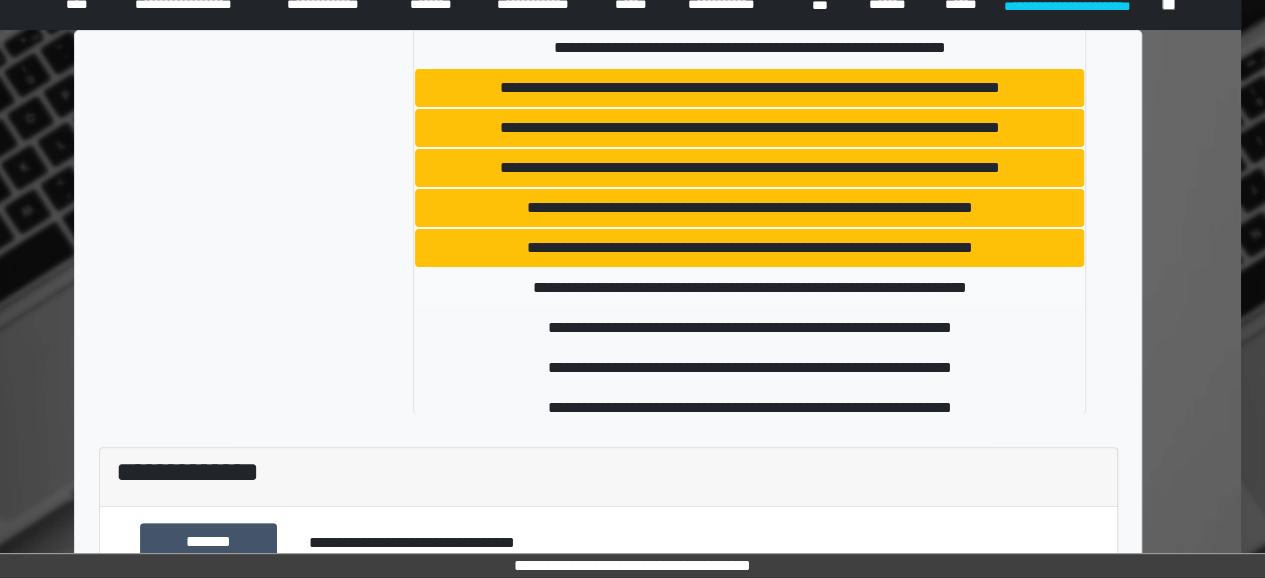 type 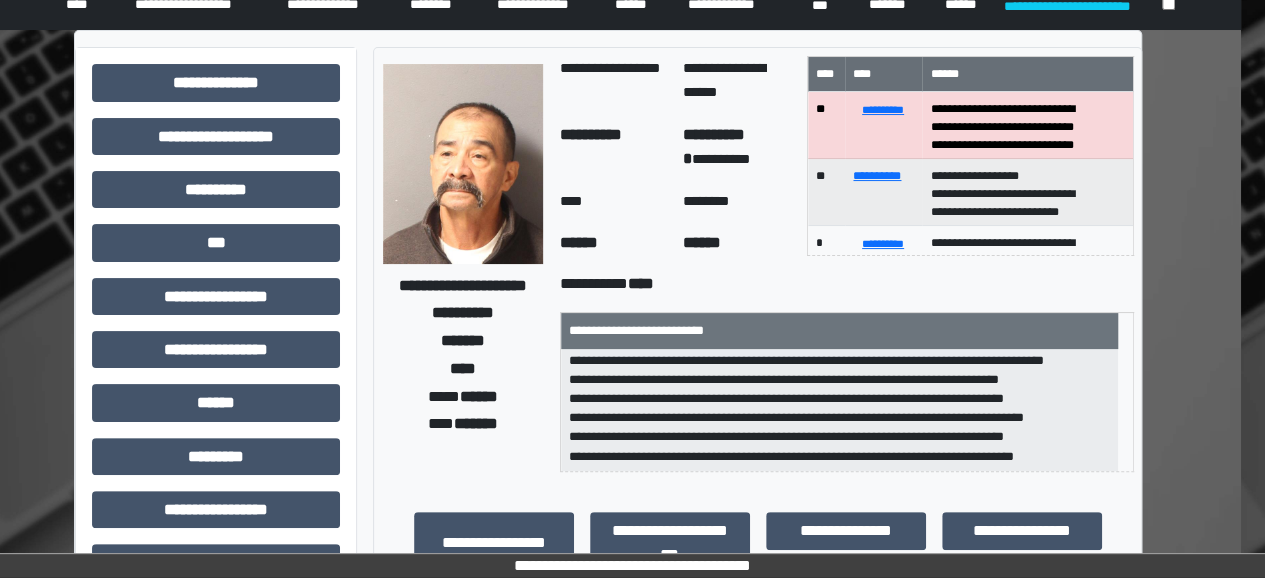 scroll, scrollTop: 159, scrollLeft: 0, axis: vertical 